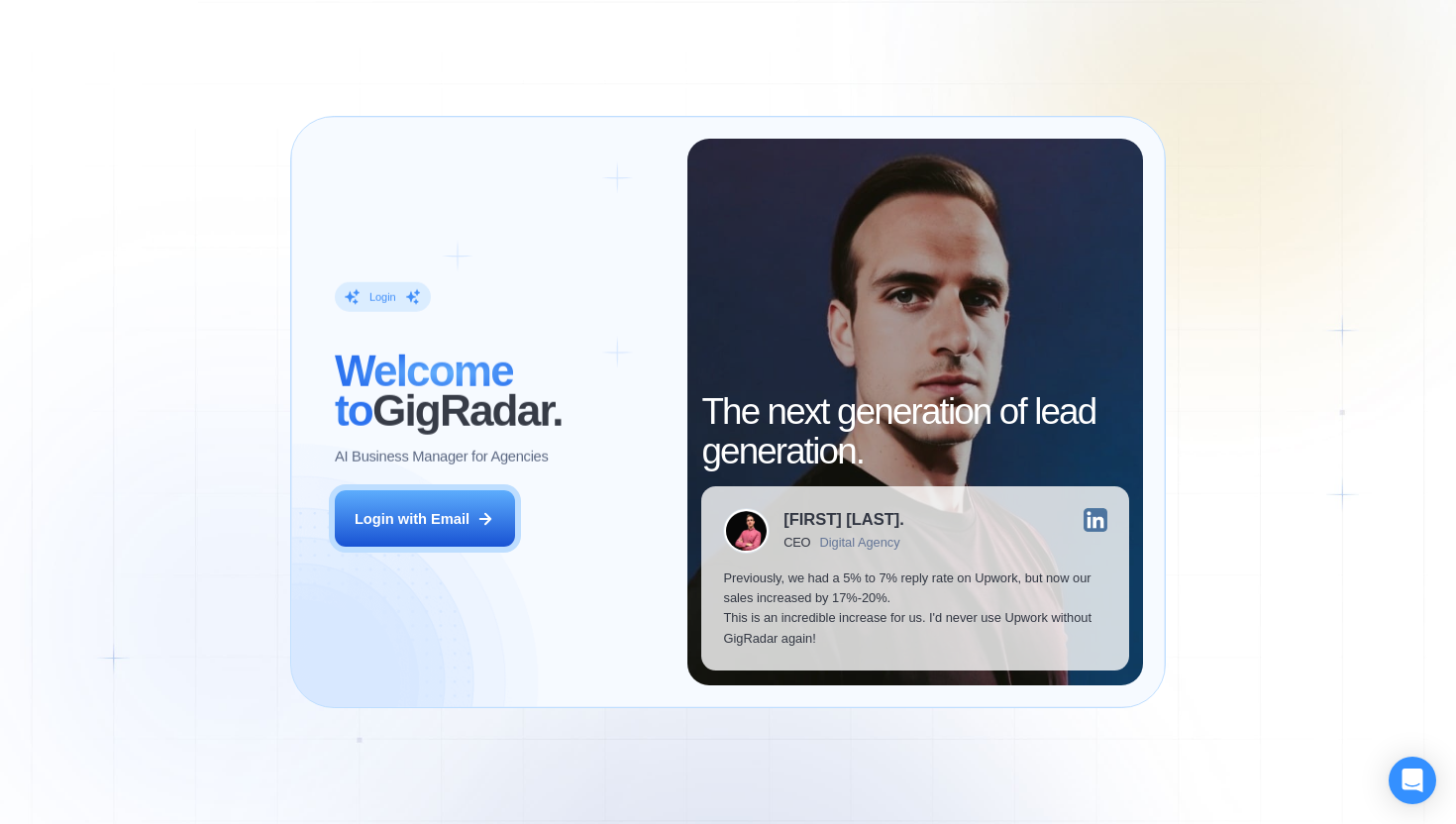 scroll, scrollTop: 0, scrollLeft: 0, axis: both 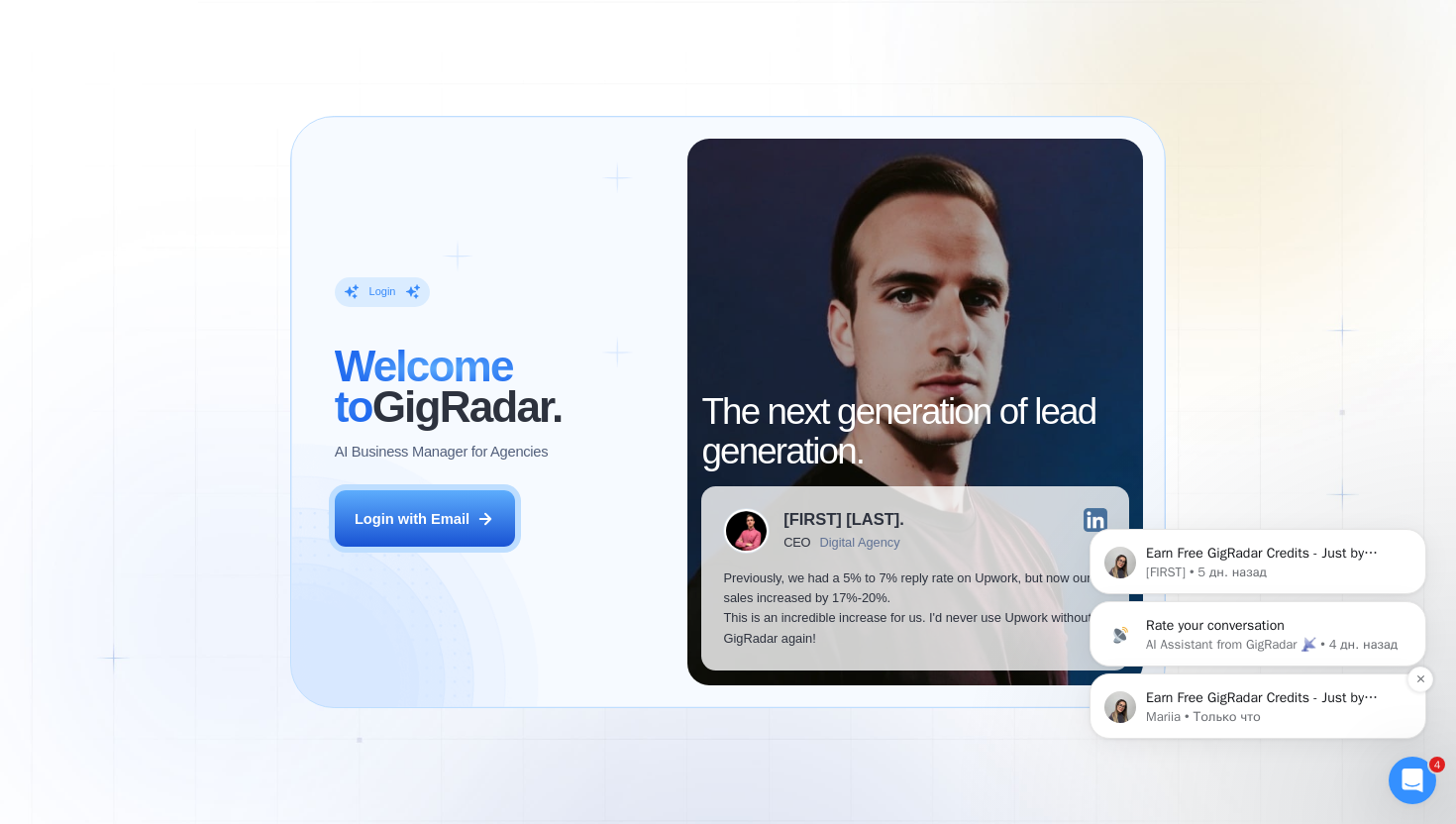 click on "[NAME] • Только что" at bounding box center [1258, 706] 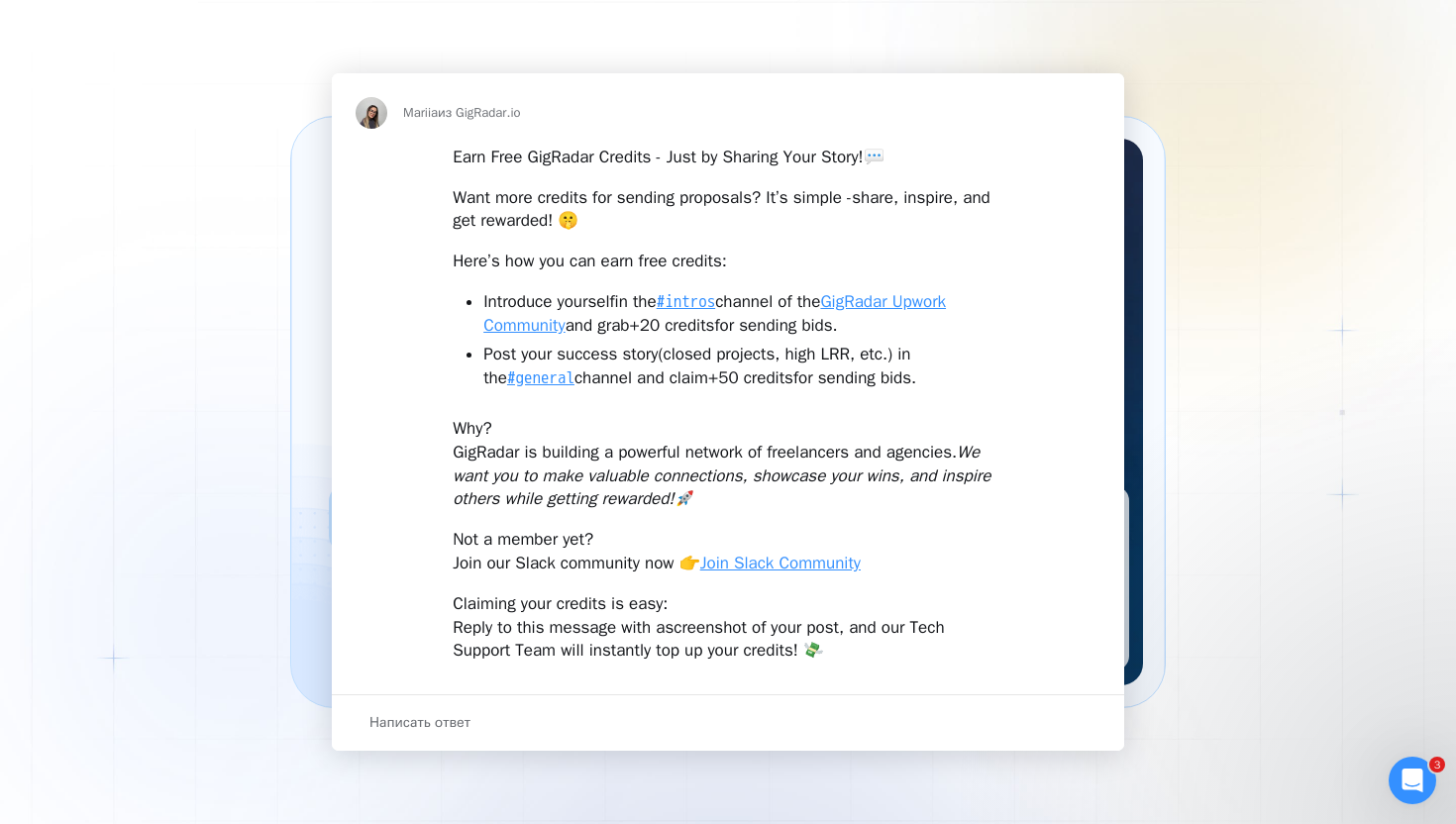 scroll, scrollTop: 0, scrollLeft: 0, axis: both 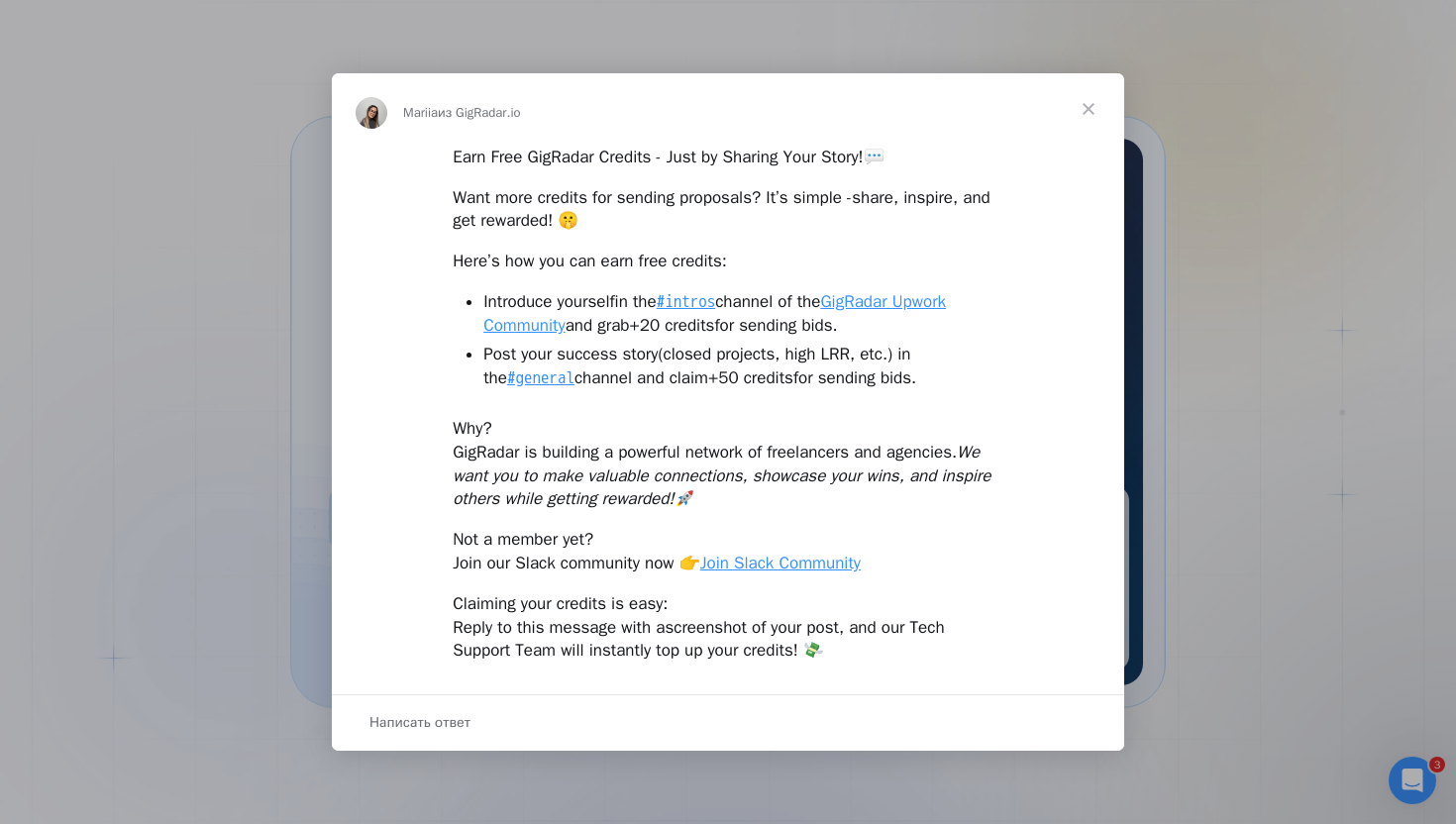 click at bounding box center [1089, 109] 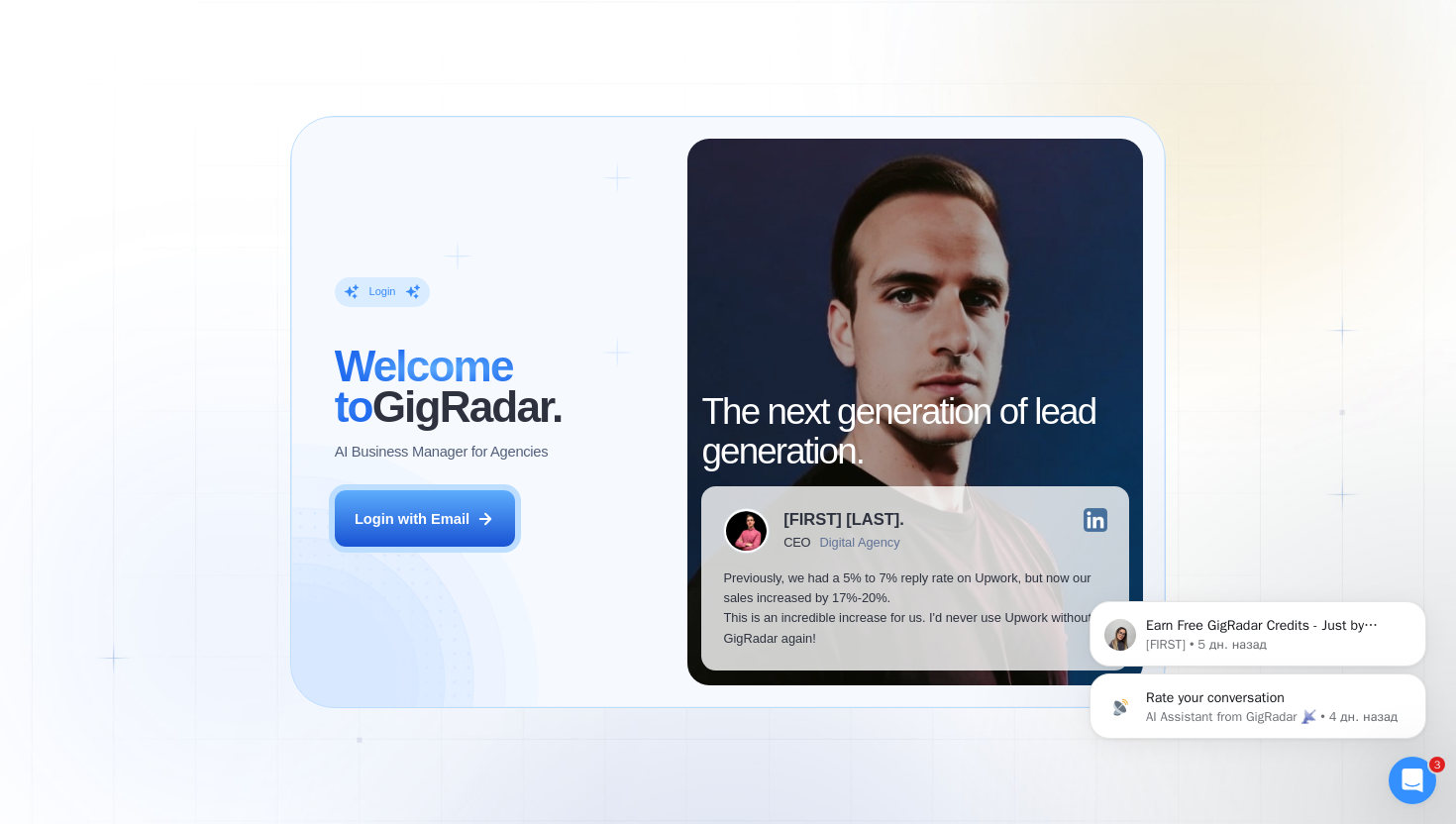 scroll, scrollTop: 0, scrollLeft: 0, axis: both 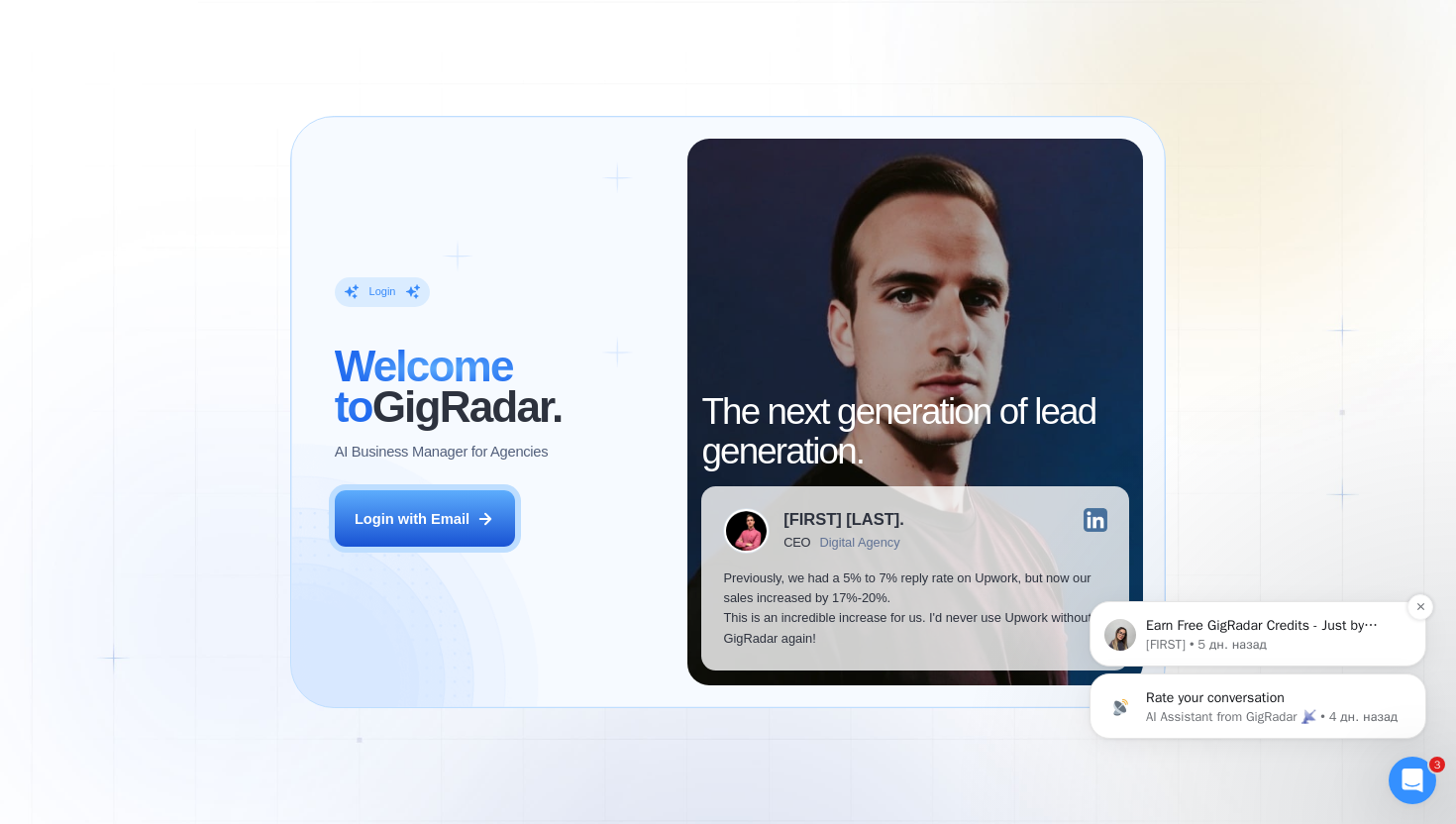 click on "[FIRST] • 5 дн. назад" at bounding box center [1274, 645] 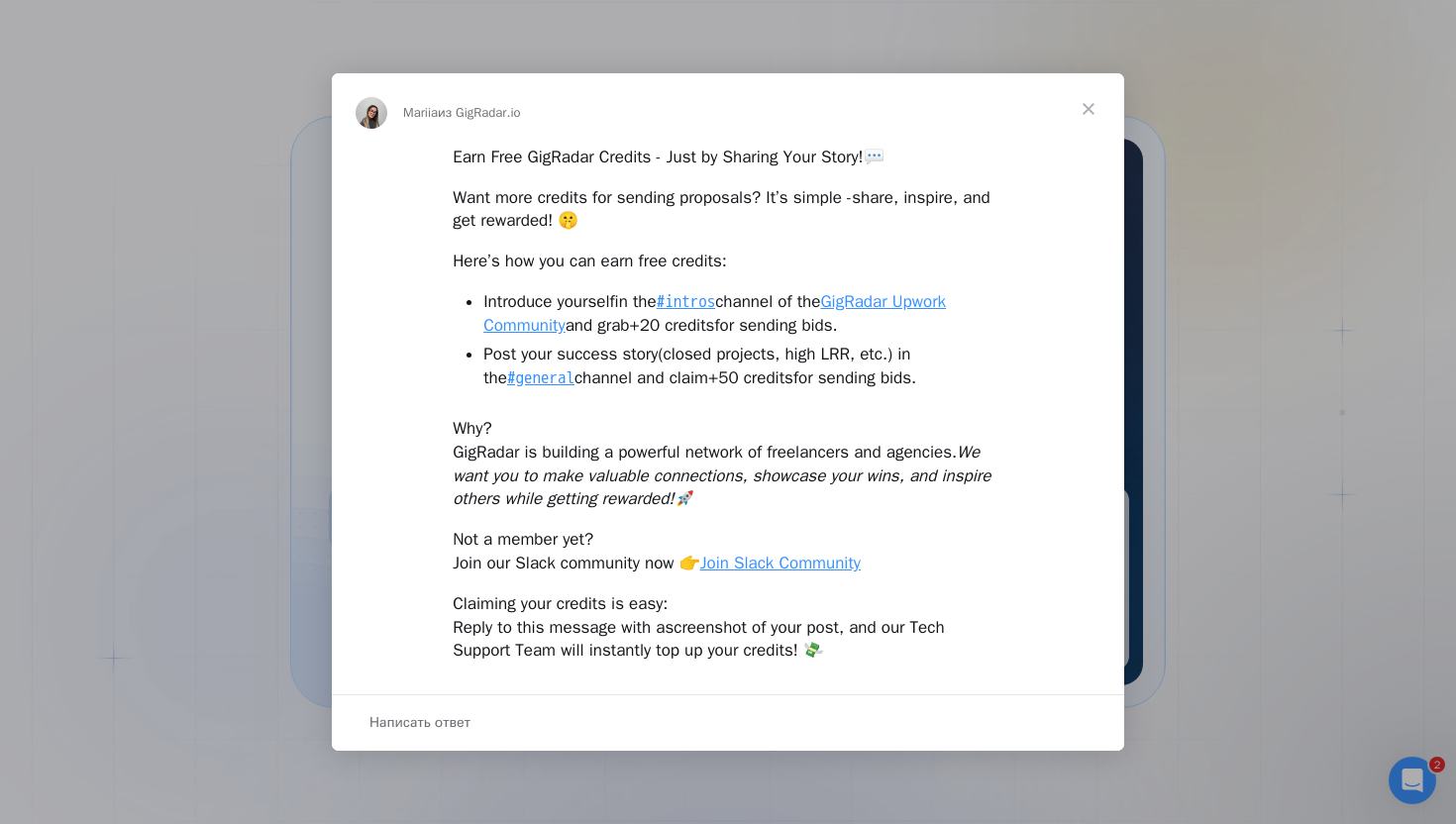 scroll, scrollTop: 0, scrollLeft: 0, axis: both 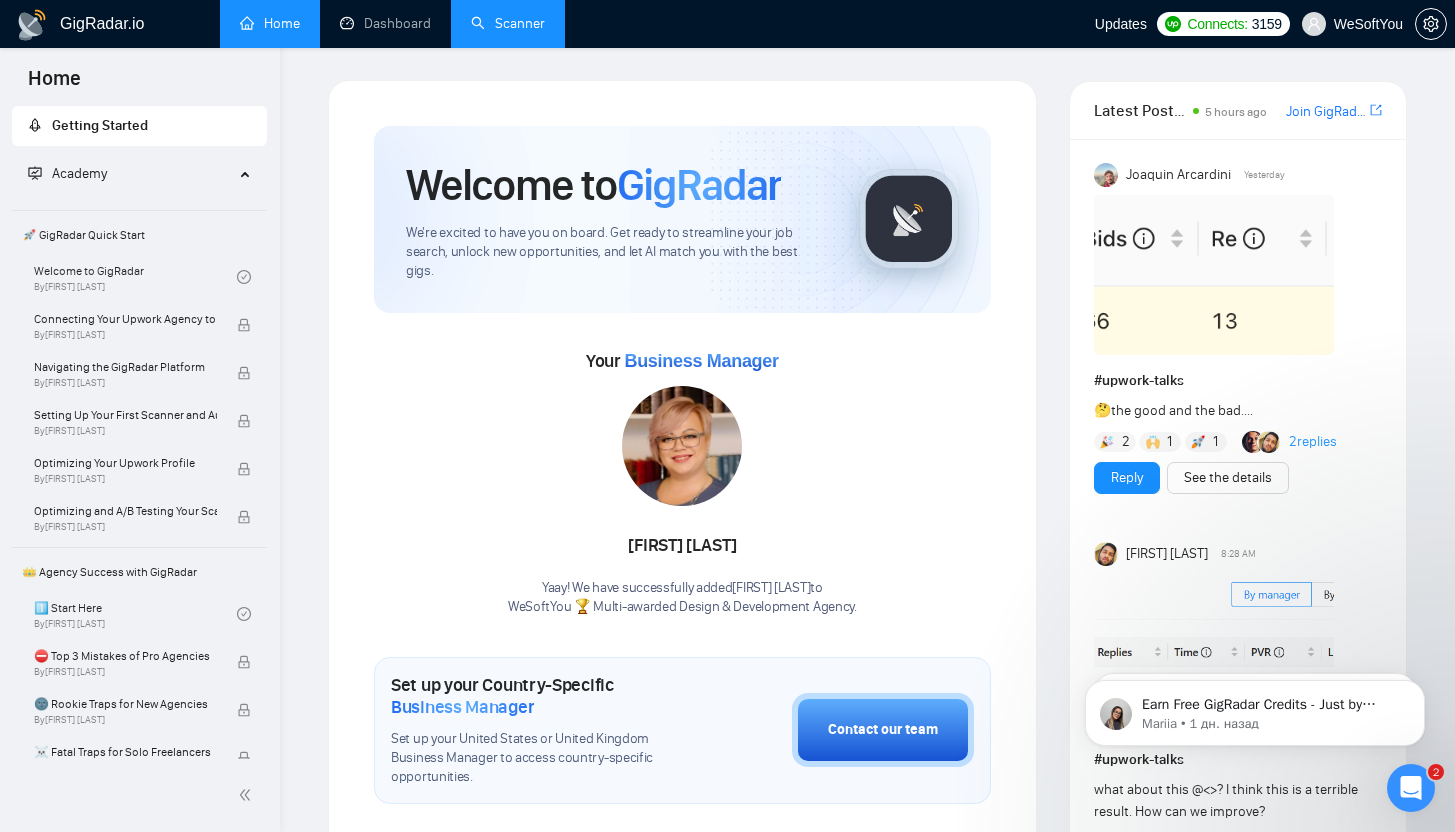 click on "Scanner" at bounding box center (508, 23) 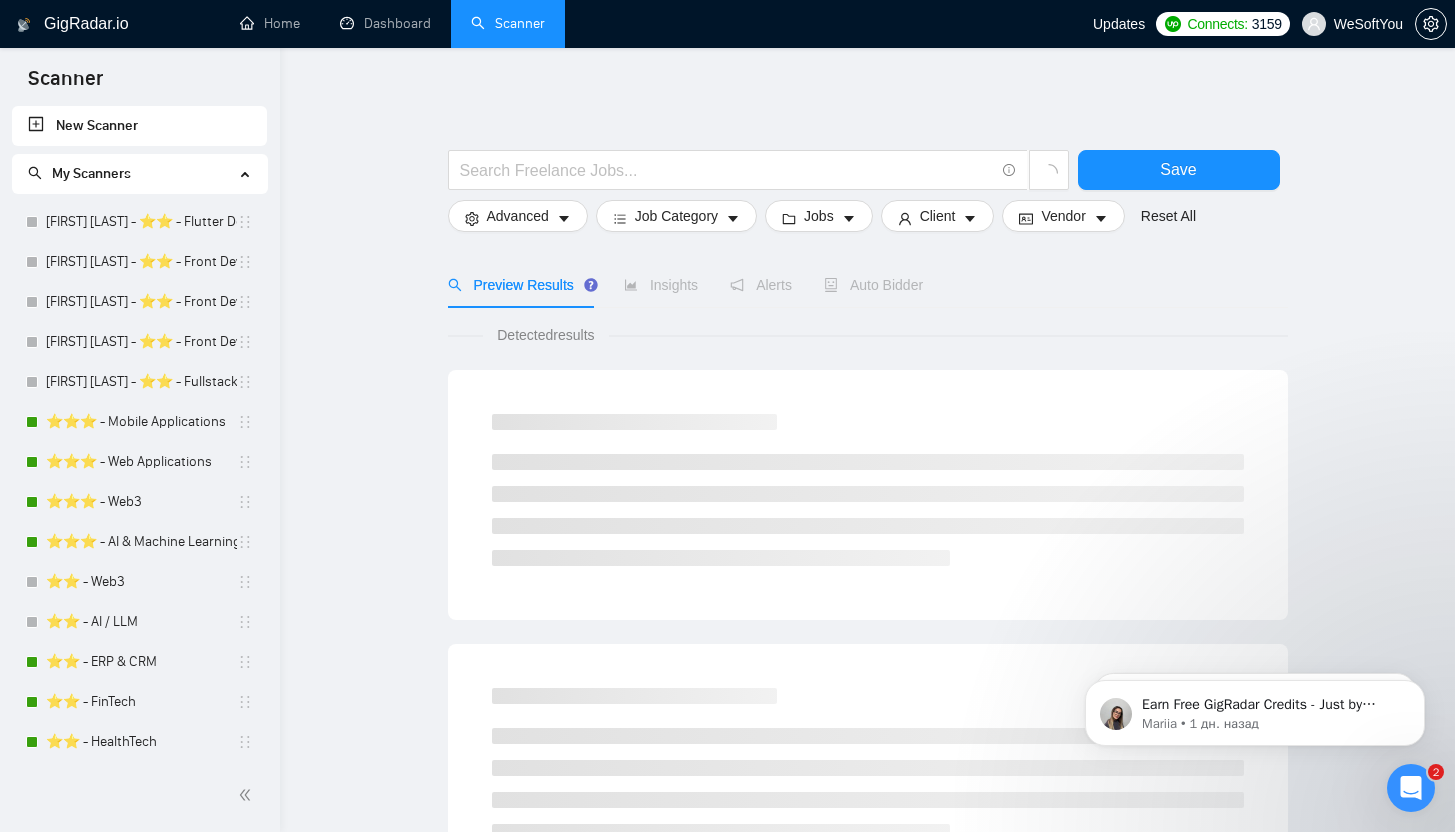 click on "New Scanner" at bounding box center (139, 126) 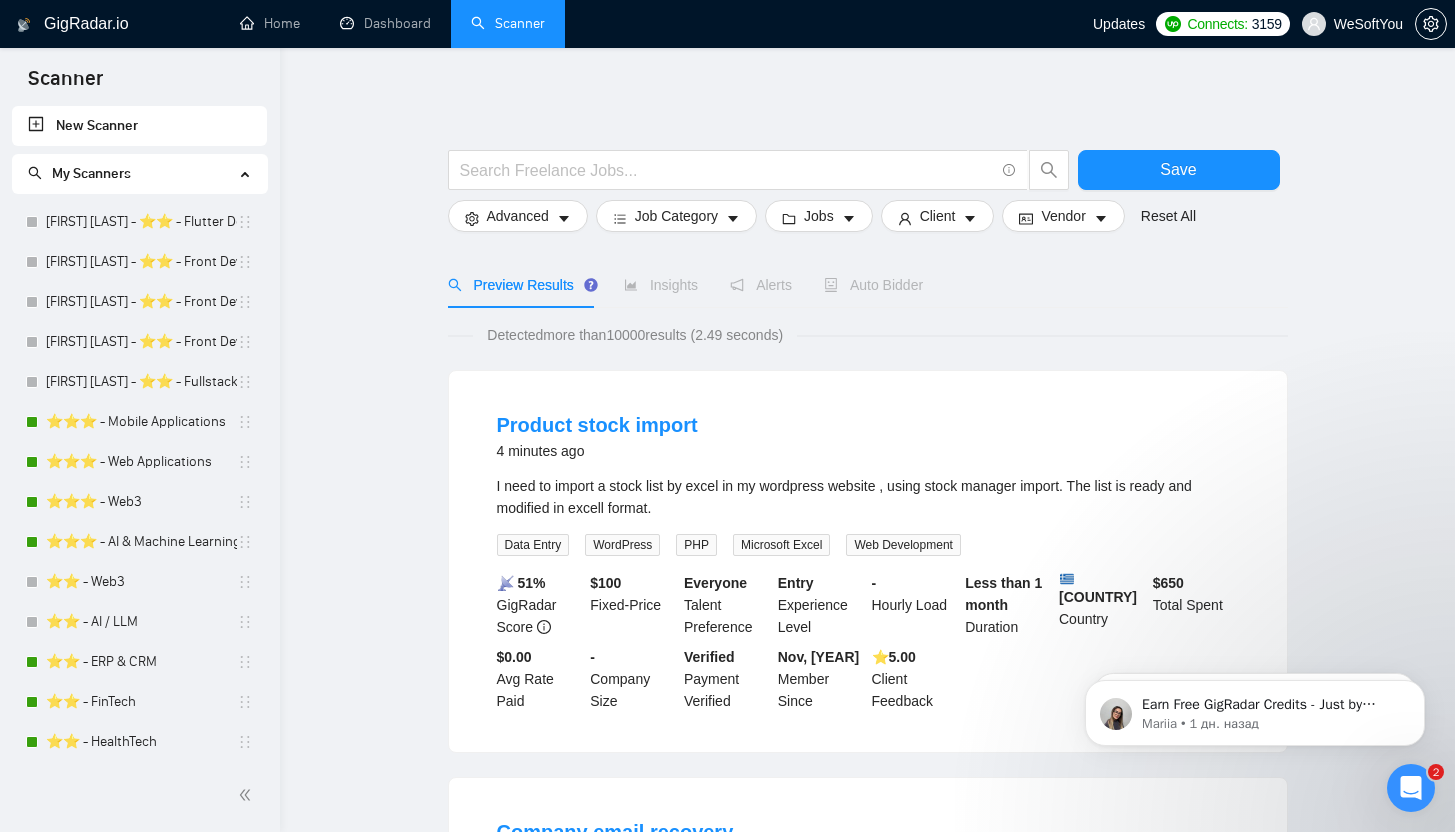 click on "Data Entry WordPress PHP Microsoft Excel Web Development 📡 51% GigRadar Score $ 100 Fixed-Price Everyone Talent Preference Entry Experience Level - Hourly Load Less than 1 month Duration [COUNTRY] Country $ 650 Total Spent $0.00 Avg Rate Paid - Company Size Verified Payment Verified Nov, 2021 Member Since ⭐️ 5.00 Client Feedback Company email recovery 4 minutes ago ... Expand Personal Virtual Assistance Microsoft Office Email Communication Microsoft Outlook Legal Assistance More... 📡 52% GigRadar Score $ 40 Fixed-Price Everyone Talent Preference Entry Experience Level - Hourly Load Less than 1 month Duration [COUNTRY] Country $ 25.7k Total Spent $7.48 1 5.00" at bounding box center [867, 1294] 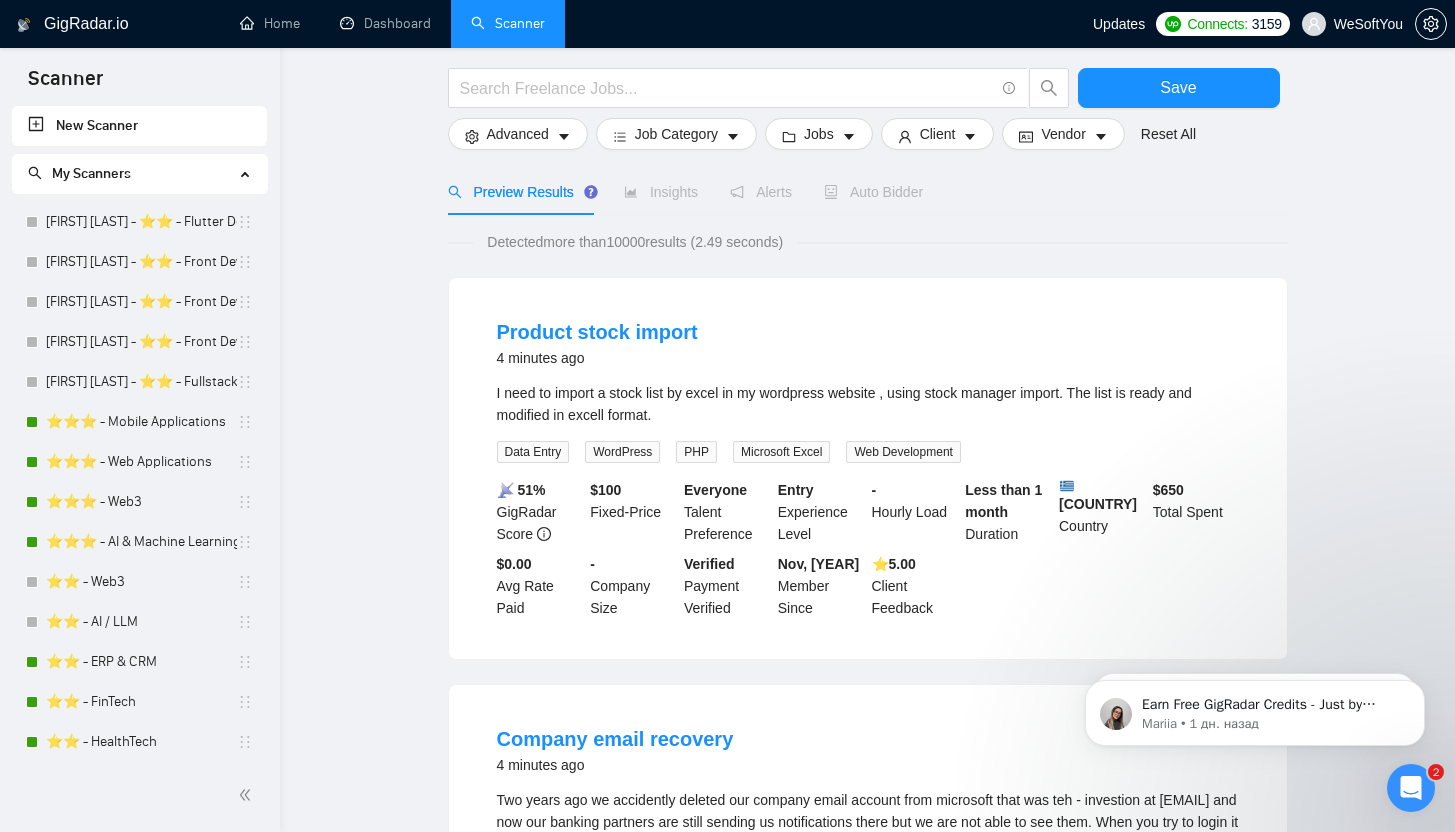 scroll, scrollTop: 0, scrollLeft: 0, axis: both 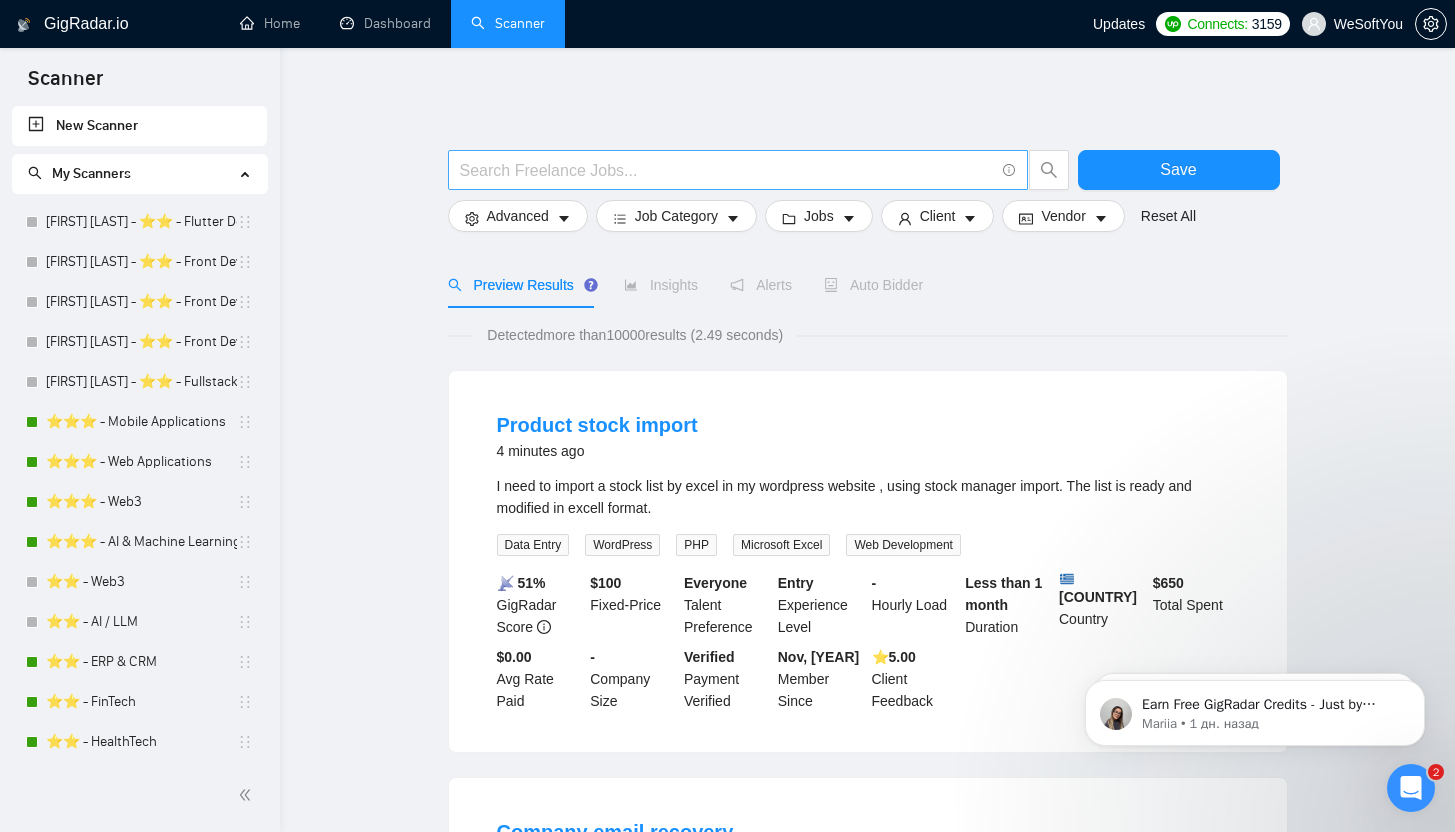 drag, startPoint x: 734, startPoint y: 171, endPoint x: 654, endPoint y: 173, distance: 80.024994 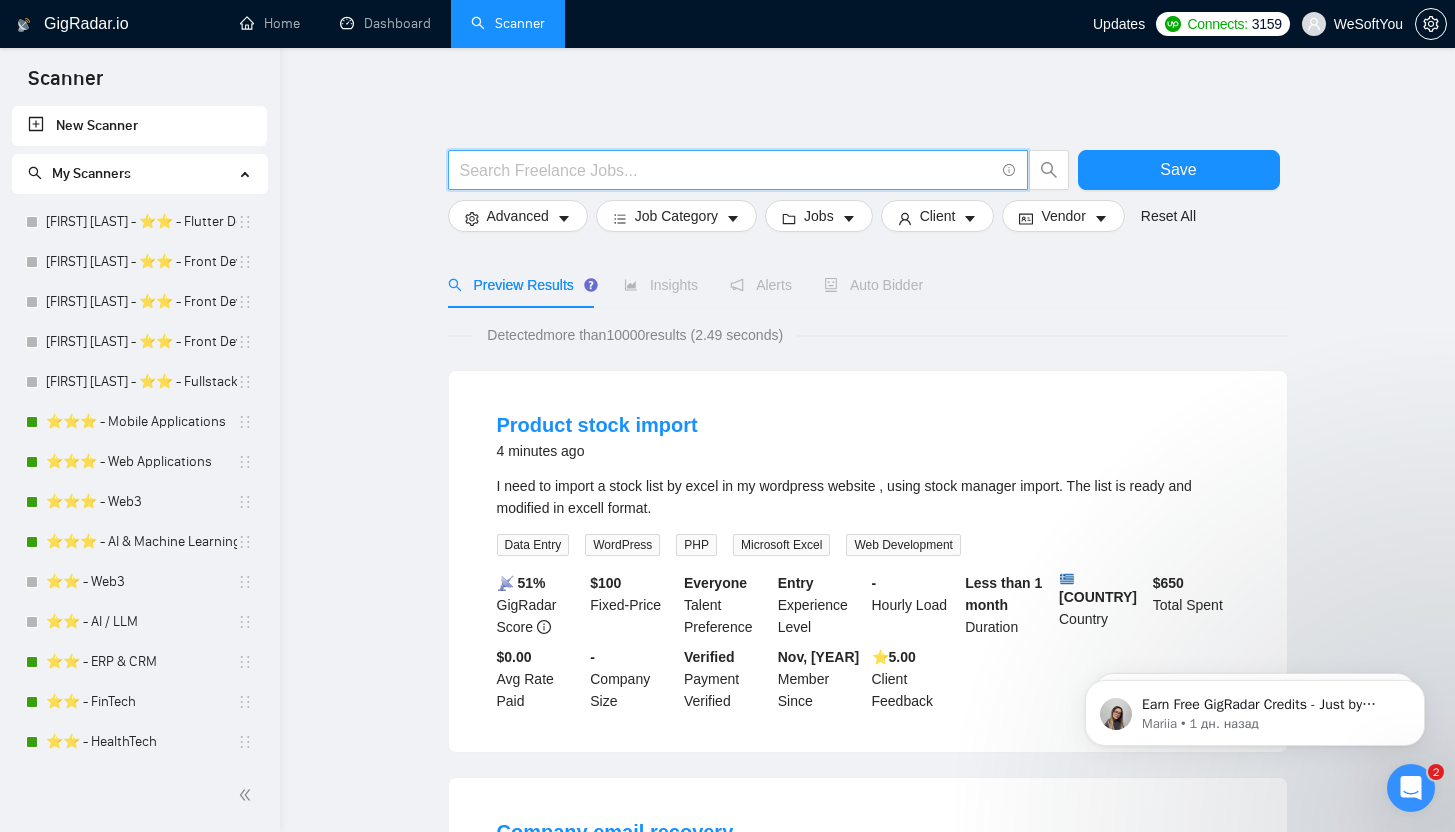 click at bounding box center (727, 170) 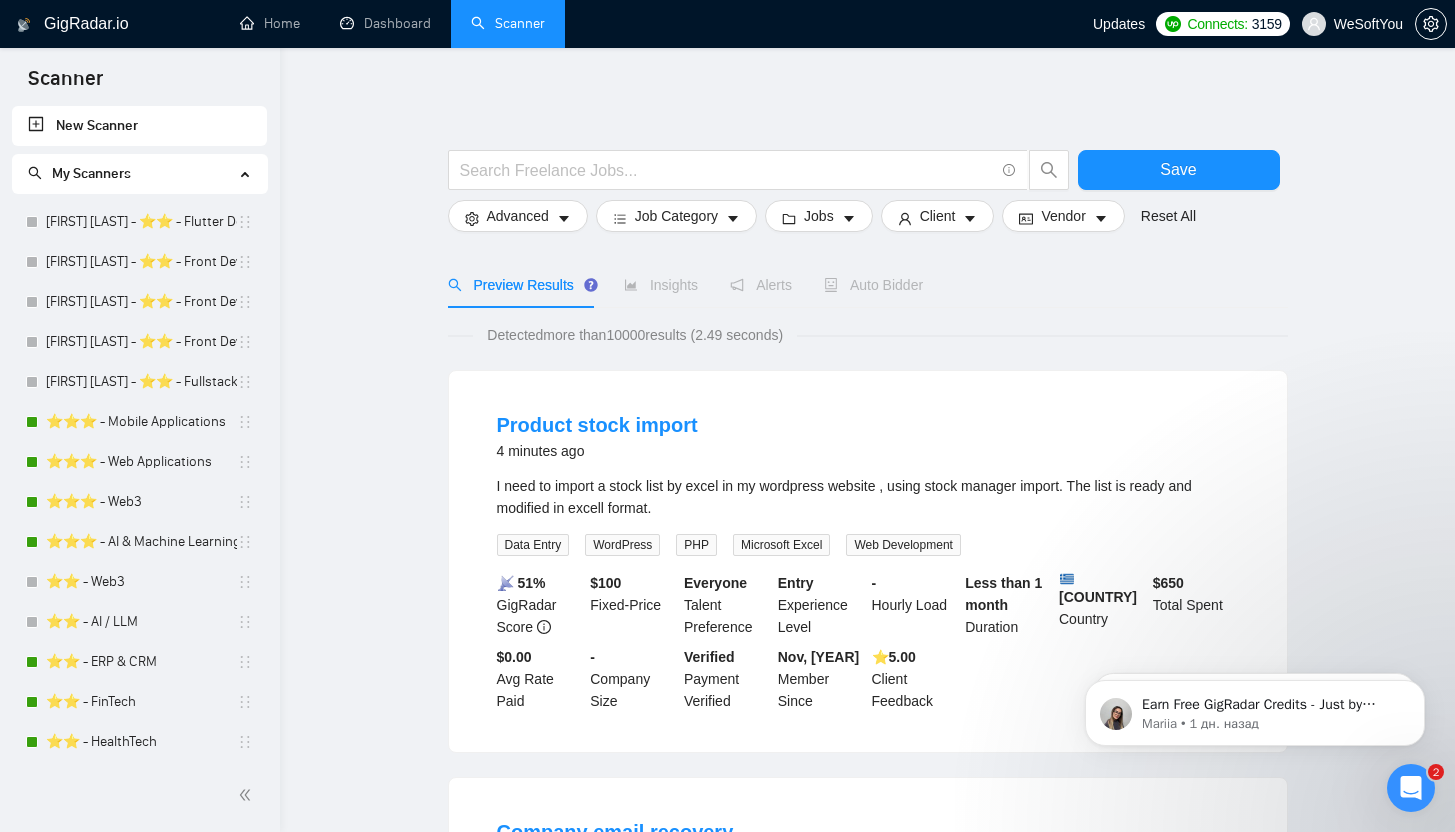 click on "New Scanner" at bounding box center [139, 126] 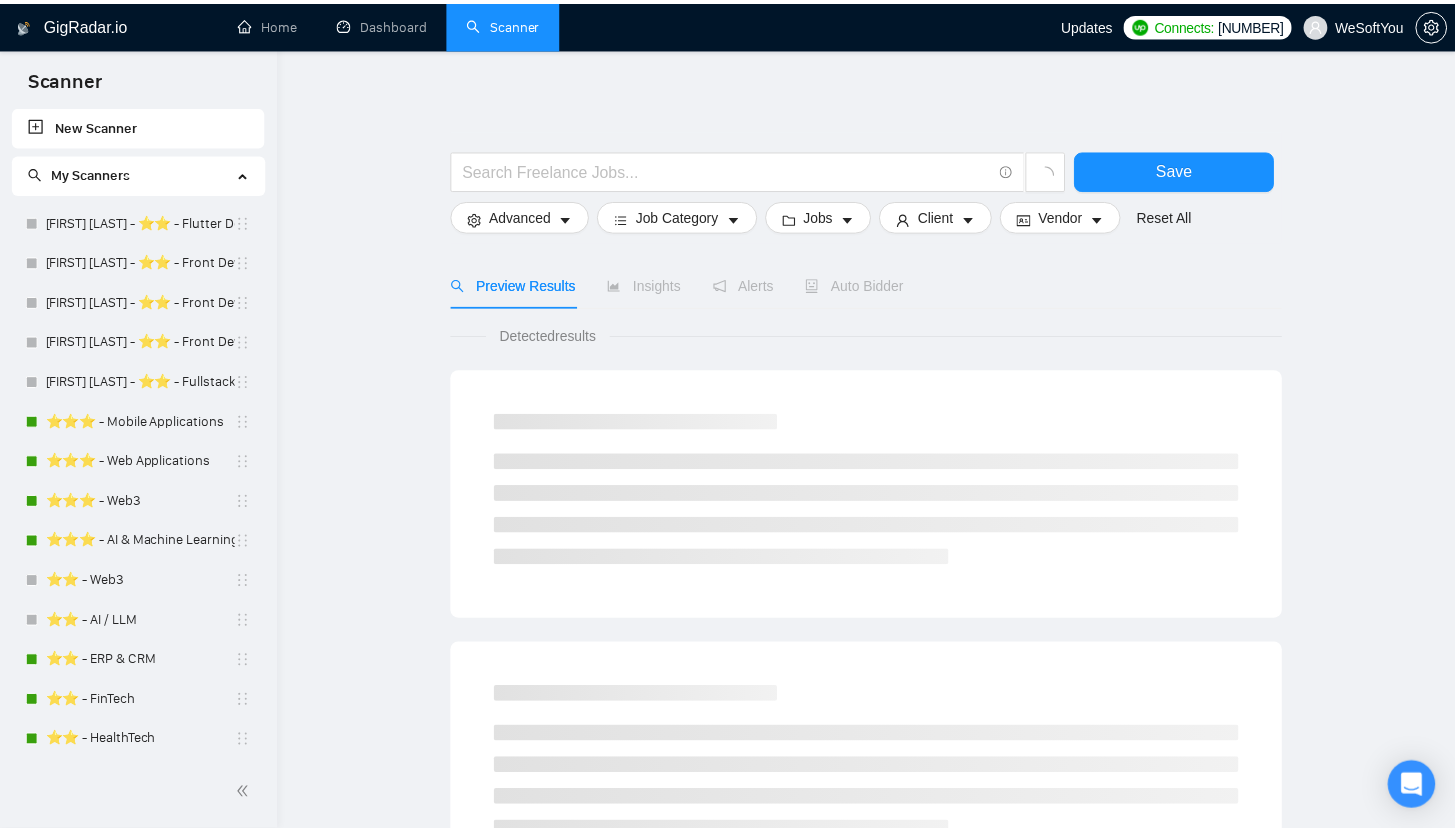 scroll, scrollTop: 0, scrollLeft: 0, axis: both 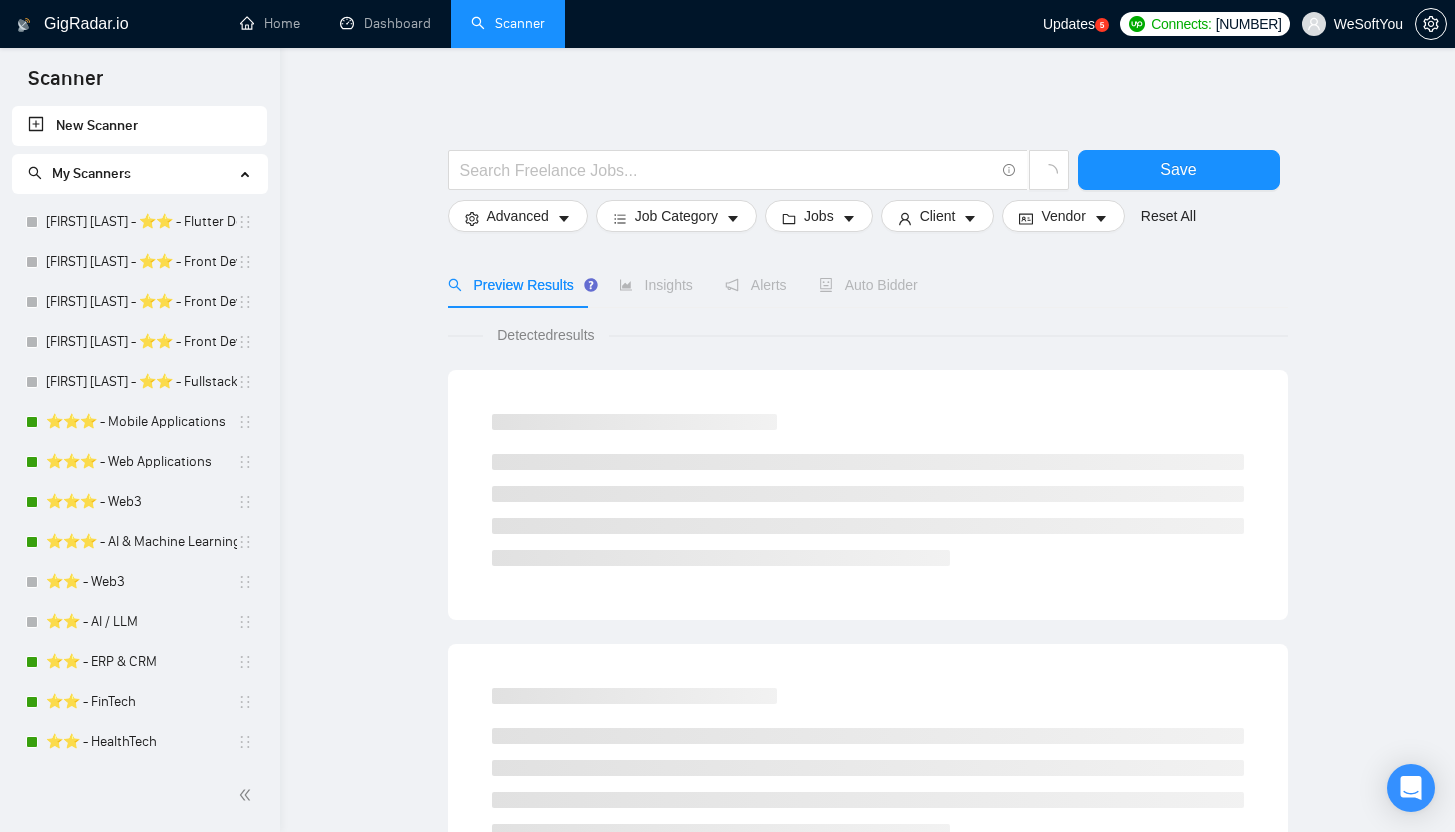 click on "My Scanners" at bounding box center (91, 173) 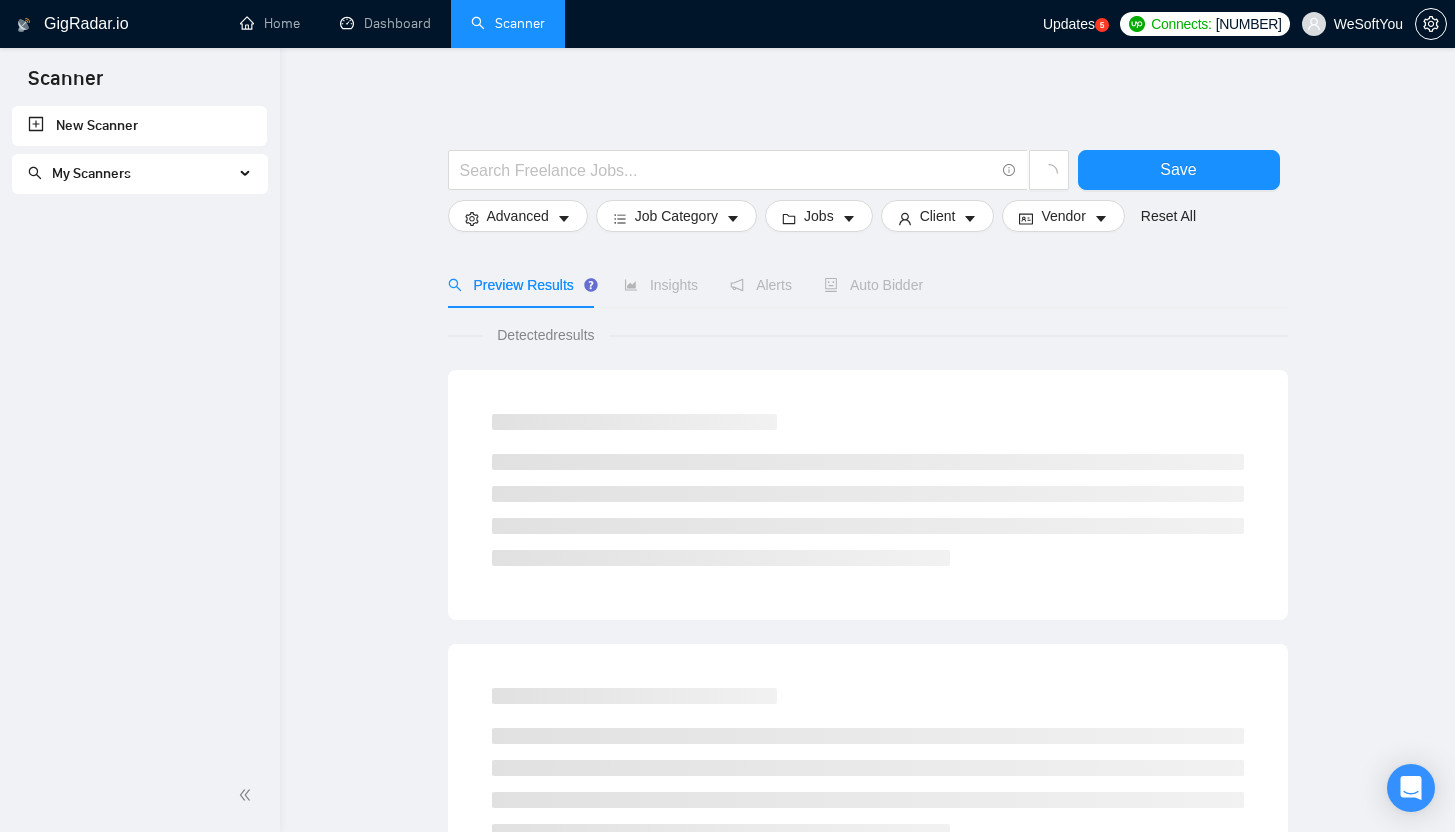 click on "My Scanners" at bounding box center [131, 174] 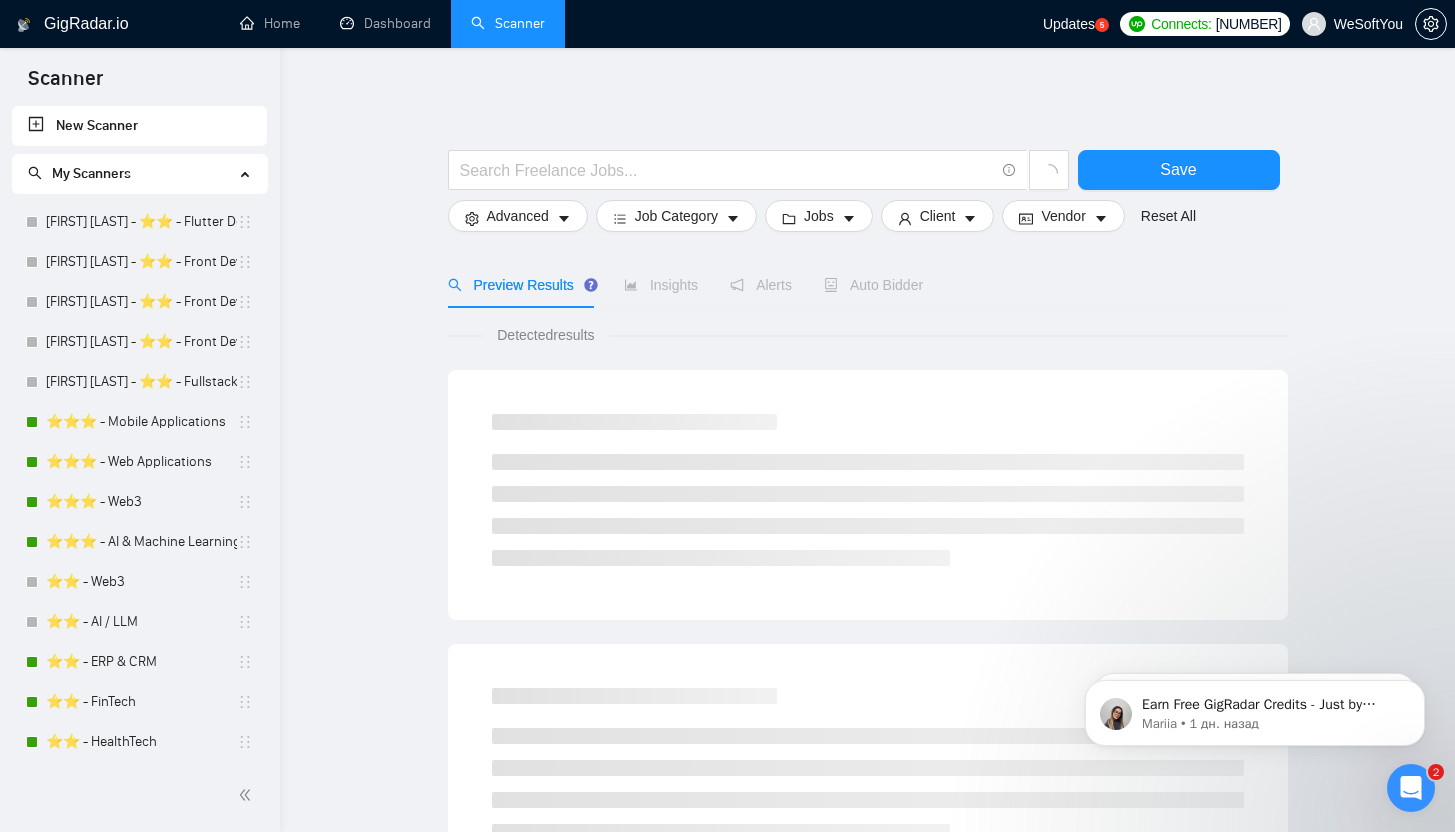 scroll, scrollTop: 0, scrollLeft: 0, axis: both 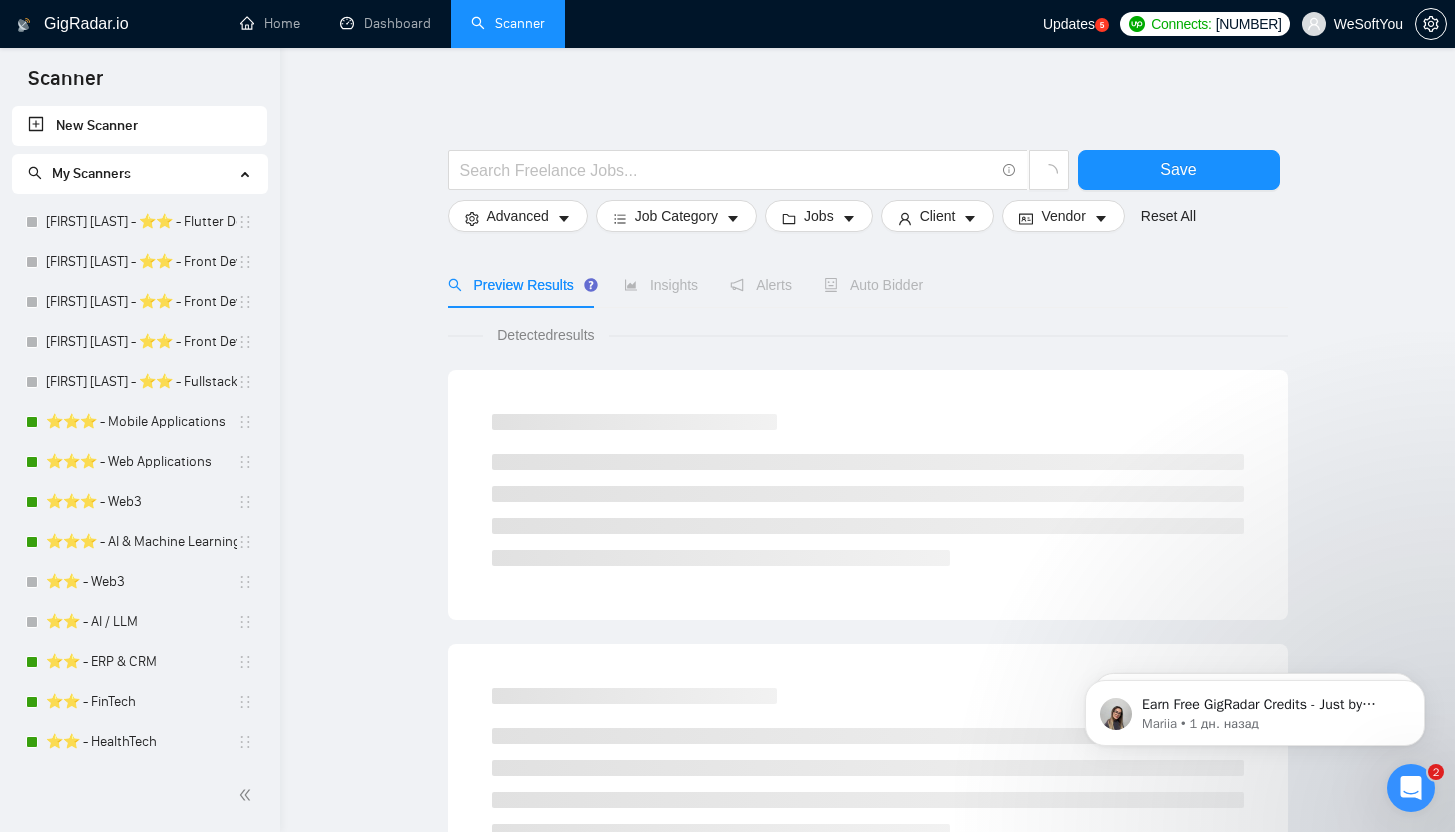 click on "New Scanner" at bounding box center (139, 126) 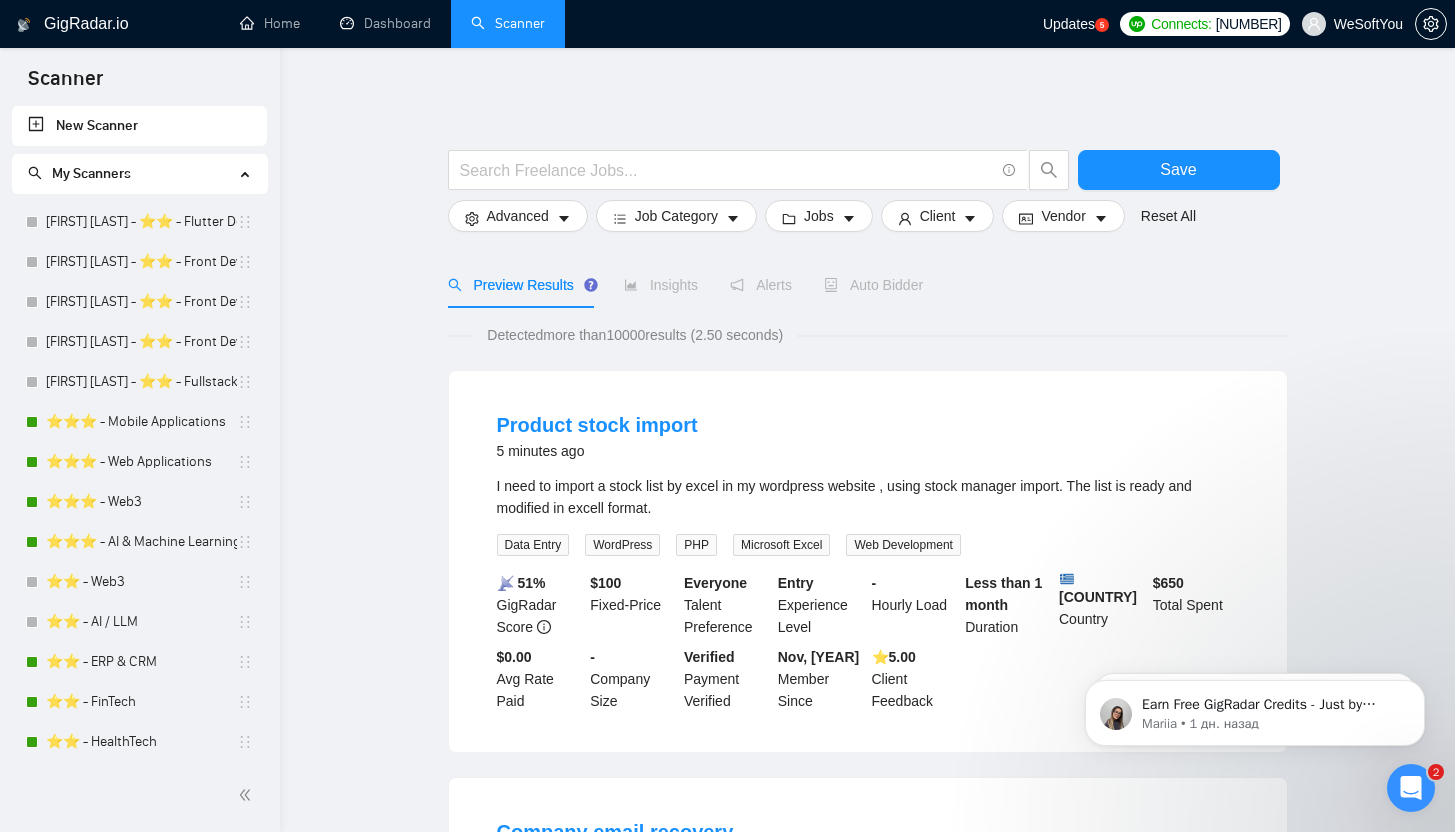 click on "New Scanner" at bounding box center [139, 126] 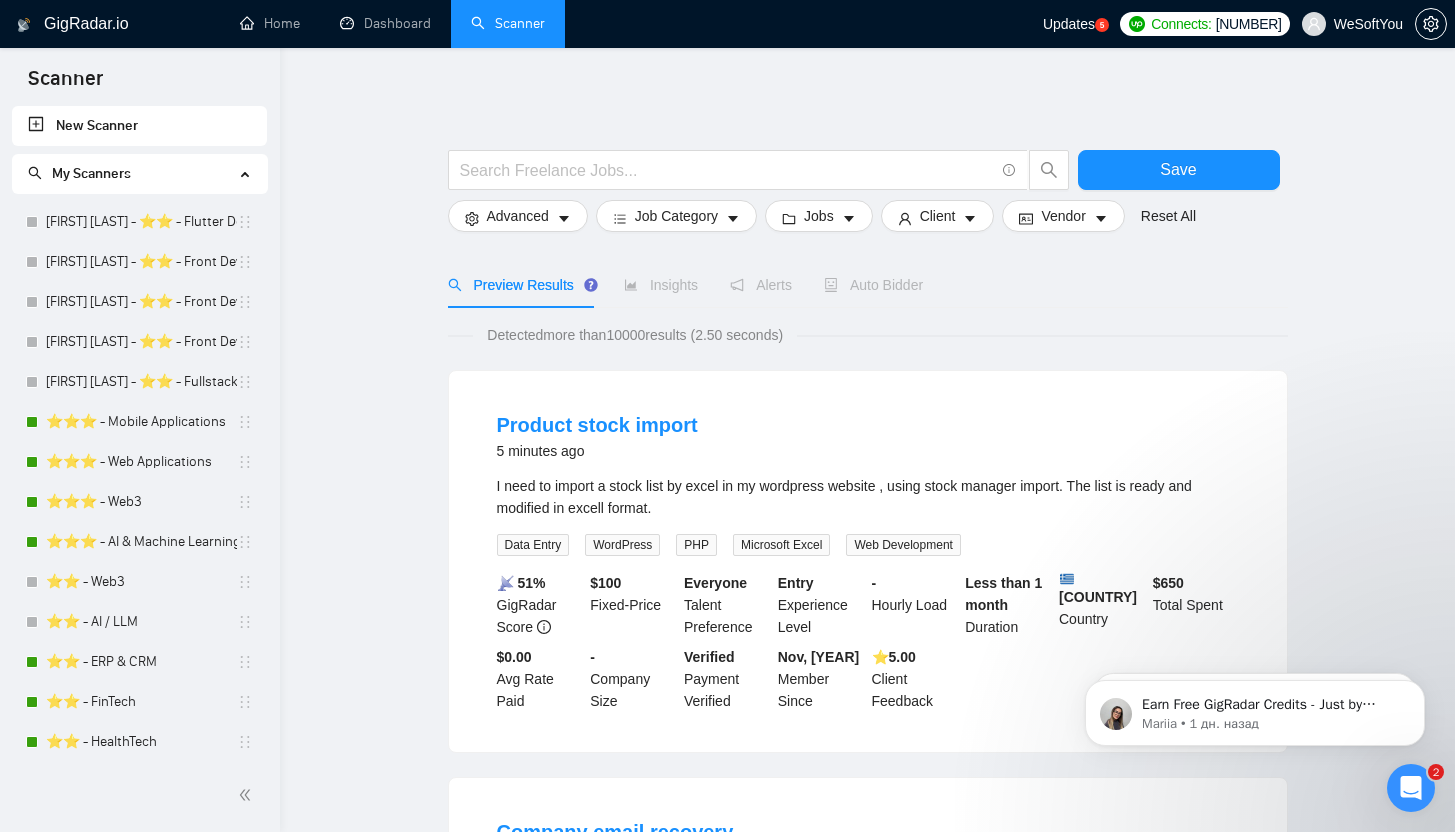 click on "GigRadar.io Home Dashboard Scanner Updates
5
Connects: 3159 WeSoftYou Save Advanced   Job Category   Jobs   Client   Vendor   Reset All Preview Results Insights Alerts Auto Bidder Detected  more than   10000  results   (2.50 seconds) Product stock import 5 minutes ago I need to import a stock list by excel in my wordpress website , using stock manager import. The list is ready and modified in excell format. Data Entry WordPress PHP Microsoft Excel Web Development 📡   51% GigRadar Score   $ 100 Fixed-Price Everyone Talent Preference Entry Experience Level - Hourly Load Less than 1 month Duration   Greece Country $ 650 Total Spent $0.00 Avg Rate Paid - Company Size Verified Payment Verified Nov, 2021 Member Since ⭐️  5.00 Client Feedback Company email recovery 5 minutes ago ... Expand Personal Virtual Assistance Microsoft Office Email Communication Microsoft Outlook Legal Assistance More... 📡   52% GigRadar Score   $ 40 Fixed-Price Everyone Entry -" at bounding box center (867, 1331) 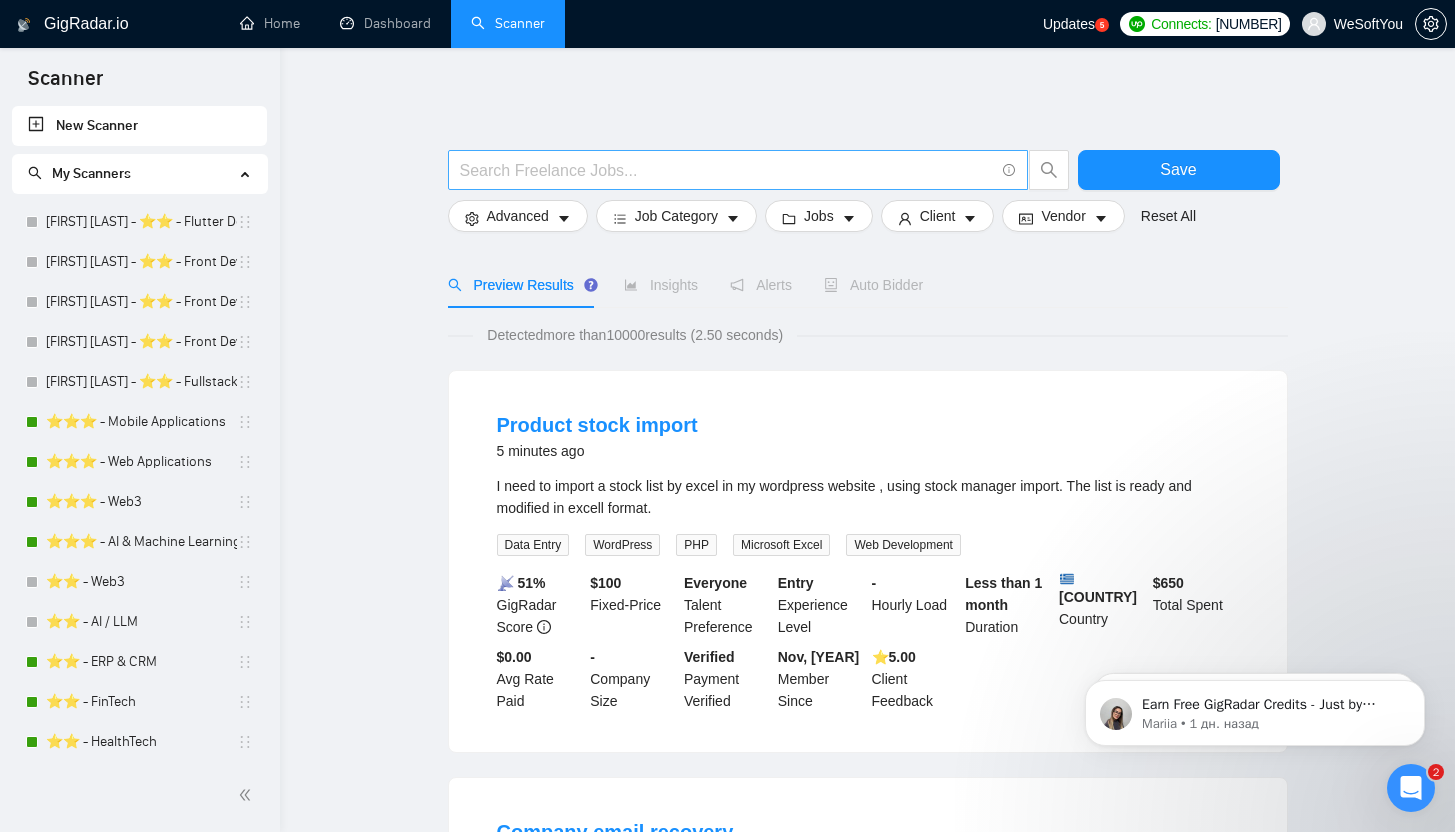 click at bounding box center (727, 170) 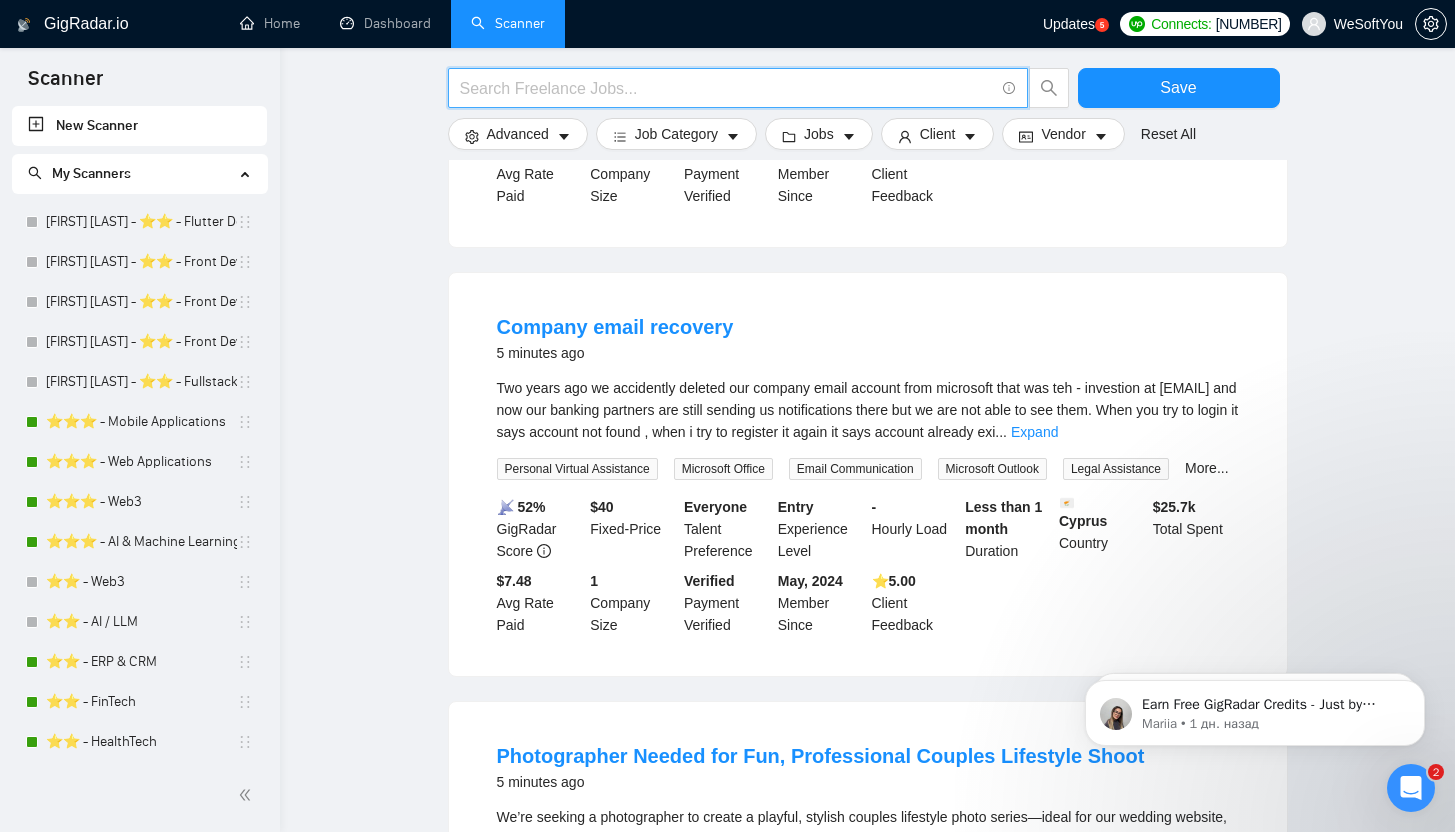 scroll, scrollTop: 0, scrollLeft: 0, axis: both 